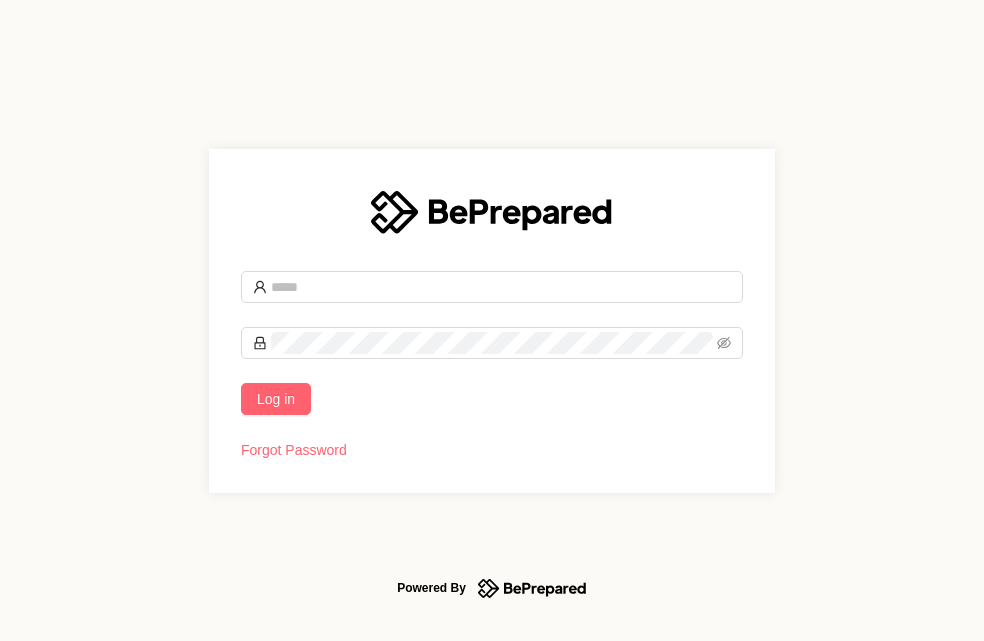 scroll, scrollTop: 0, scrollLeft: 0, axis: both 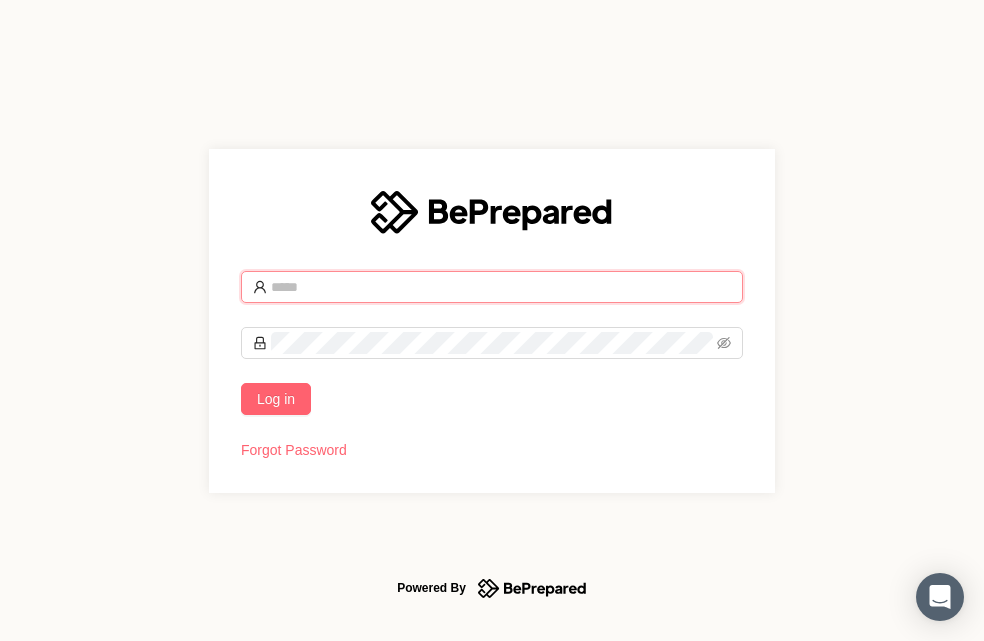 click at bounding box center [501, 287] 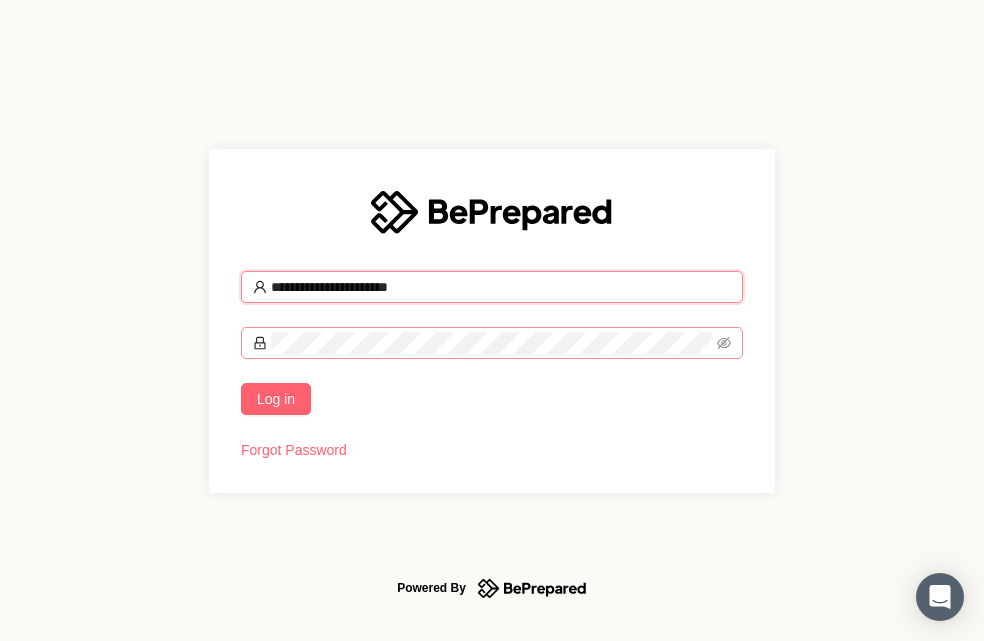type on "**********" 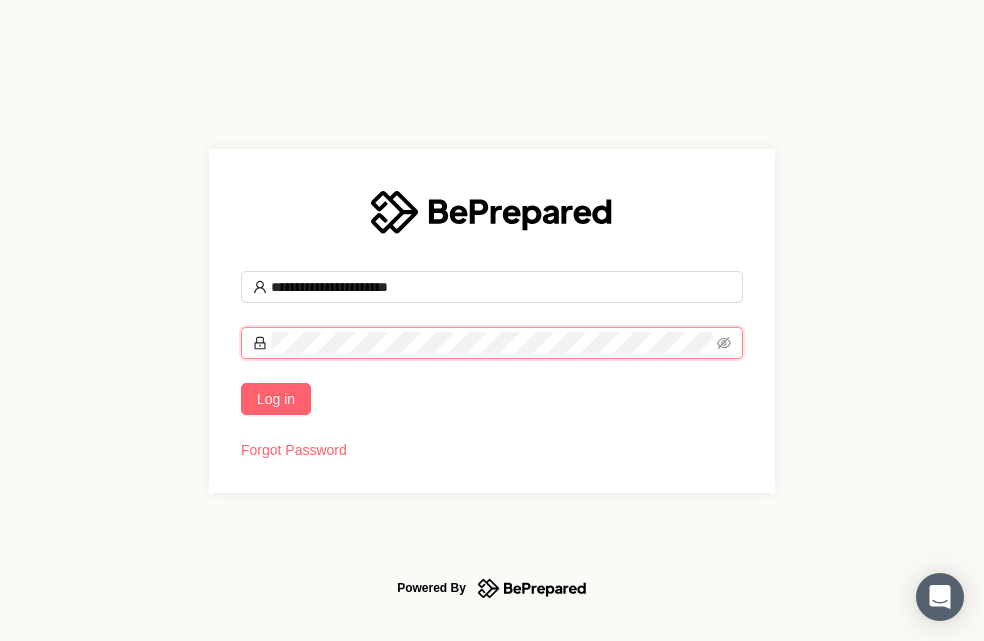 click on "Log in" at bounding box center (276, 399) 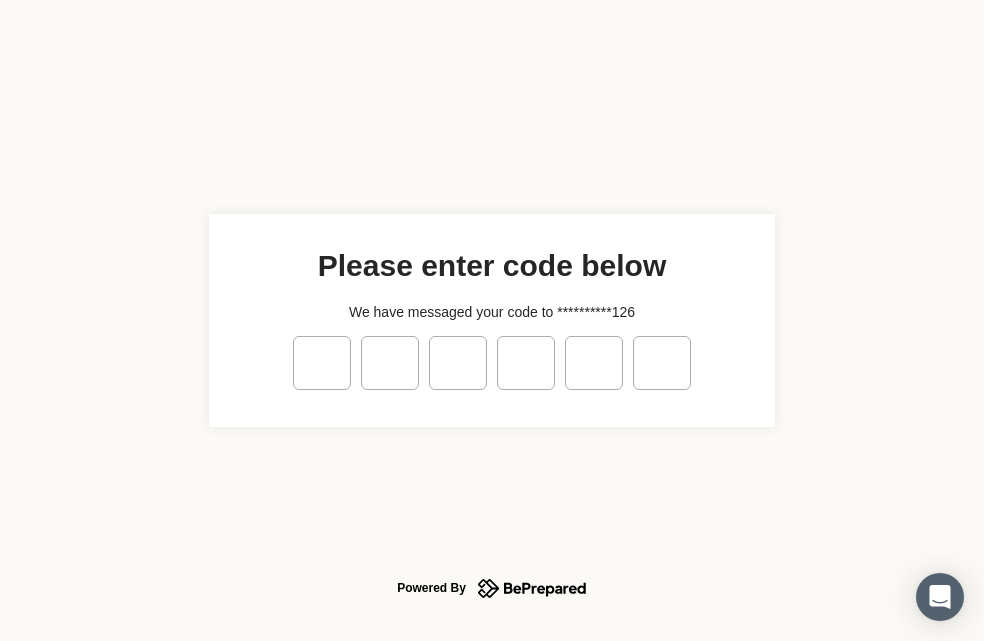 type on "*" 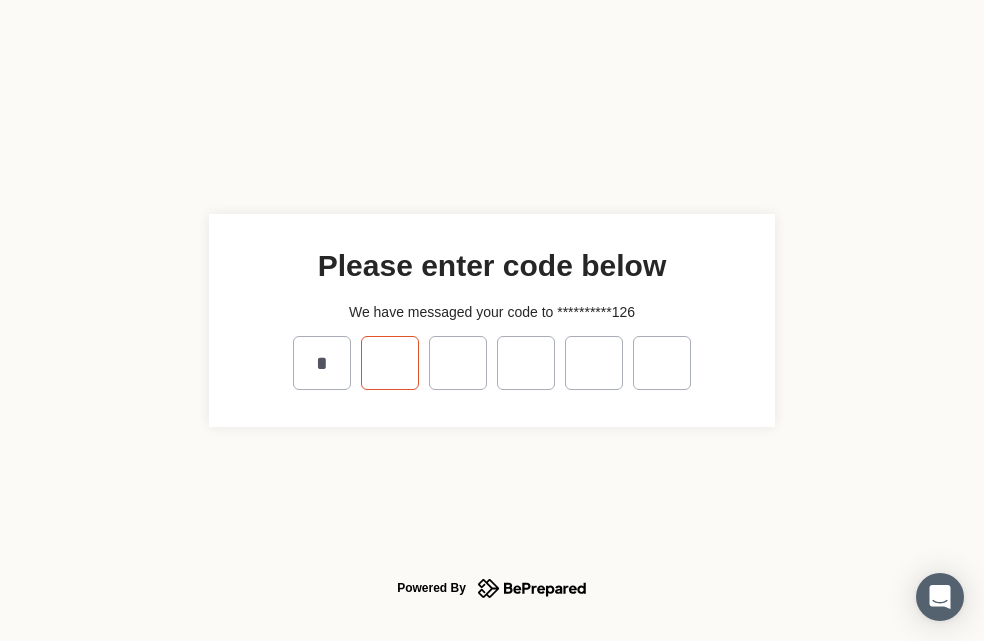 type on "*" 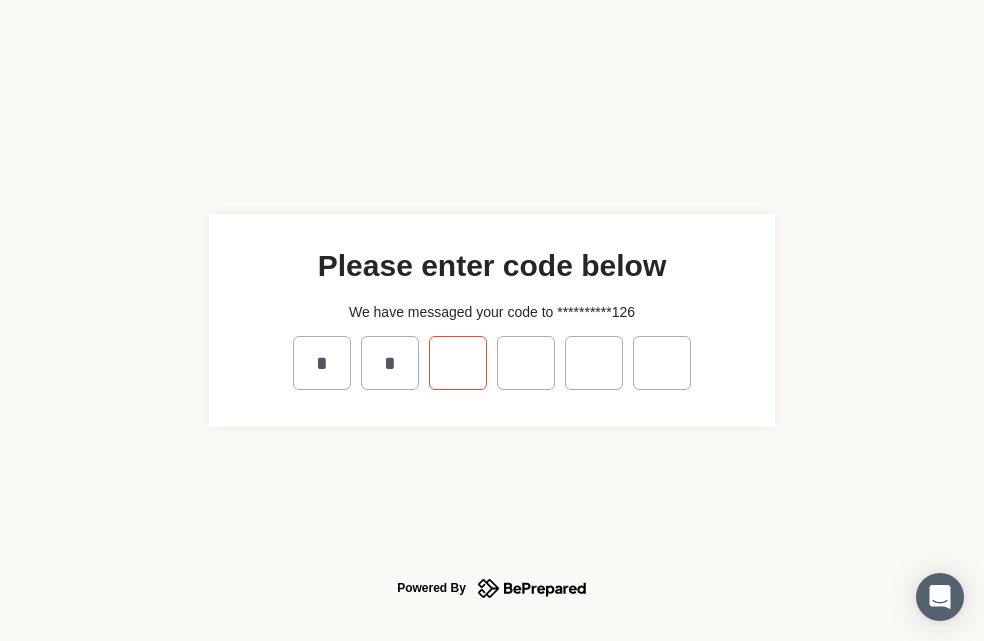 type on "*" 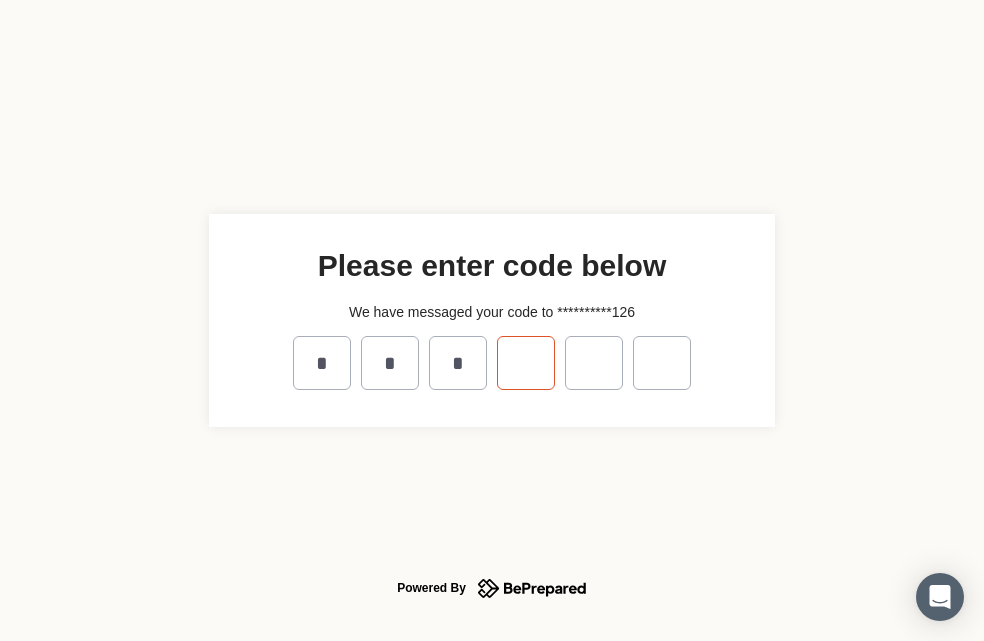 type on "*" 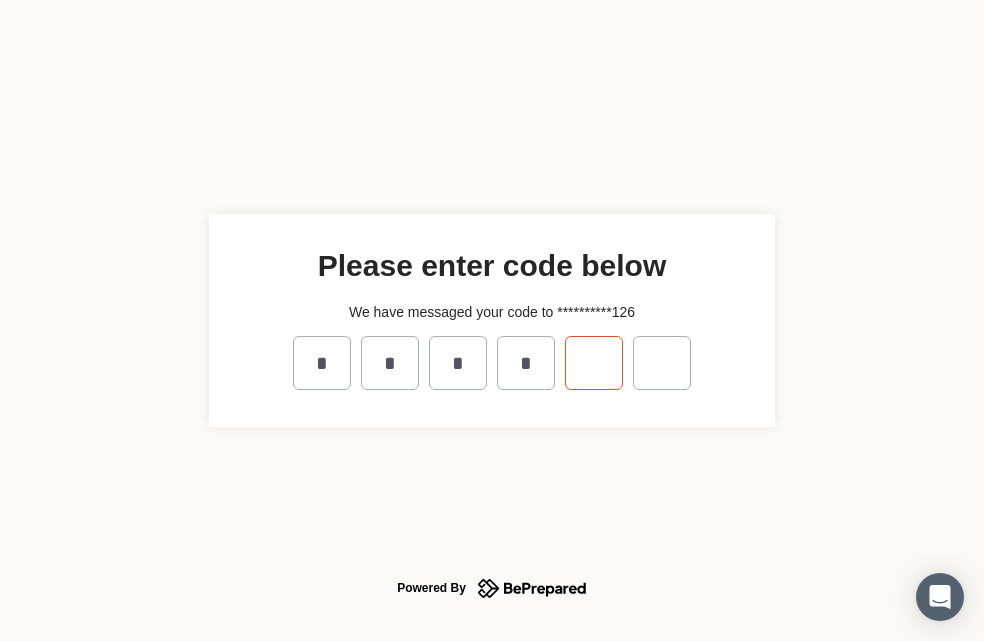 type on "*" 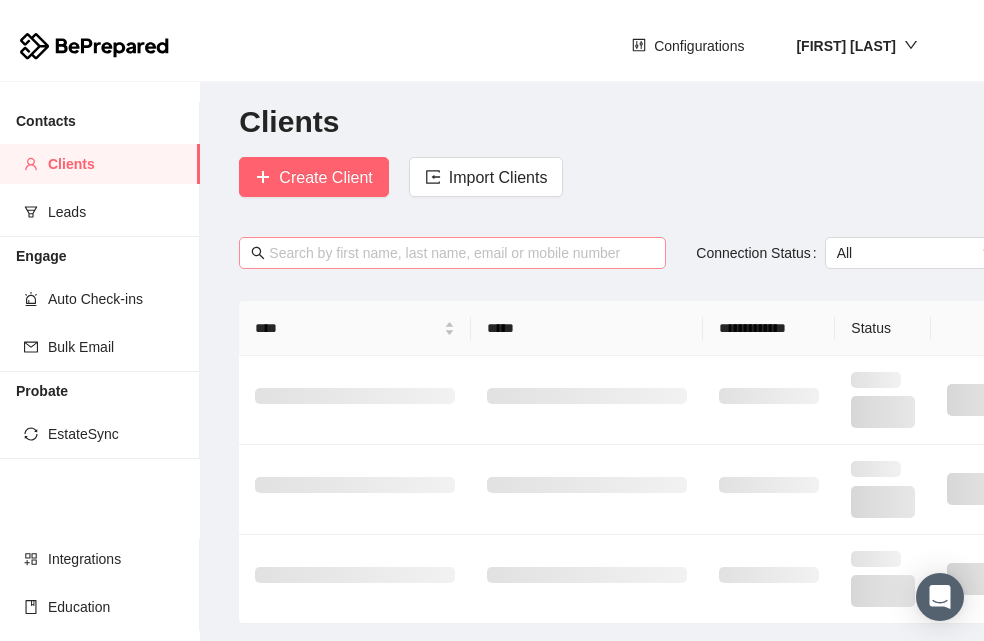 click at bounding box center [461, 253] 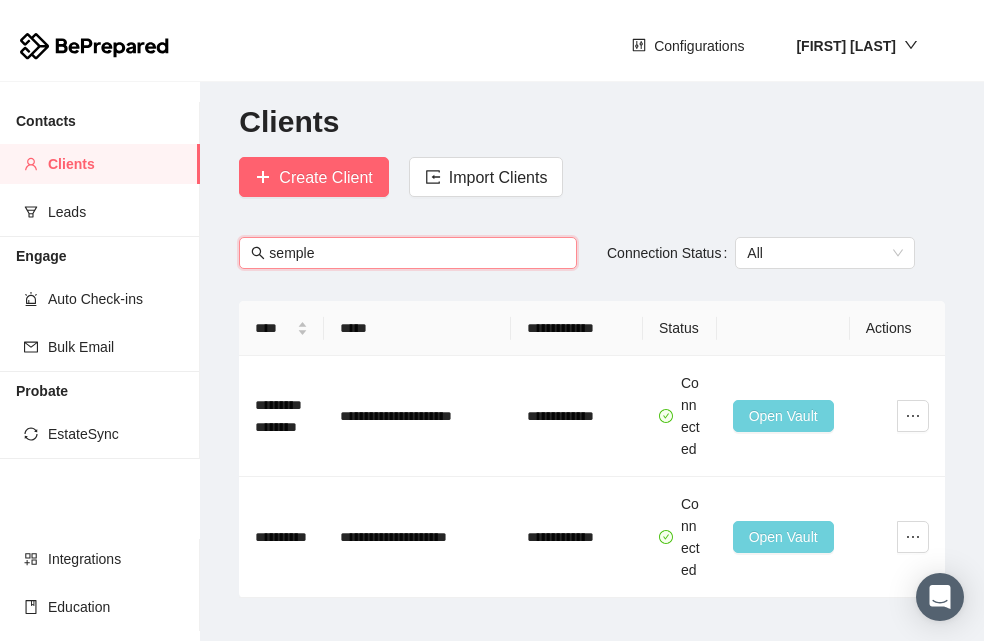type on "semple" 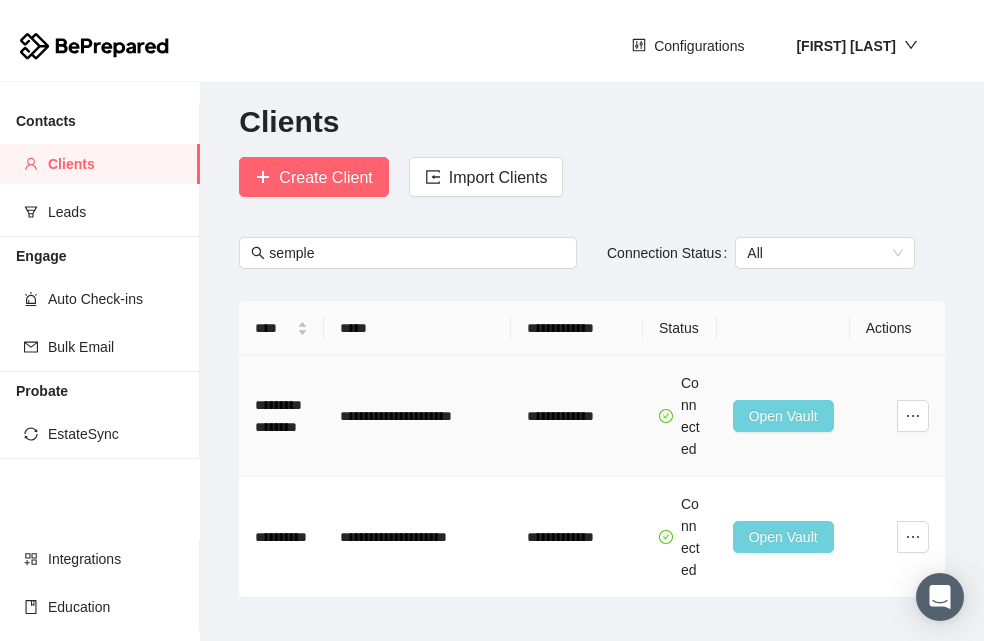 click on "Open Vault" at bounding box center [783, 416] 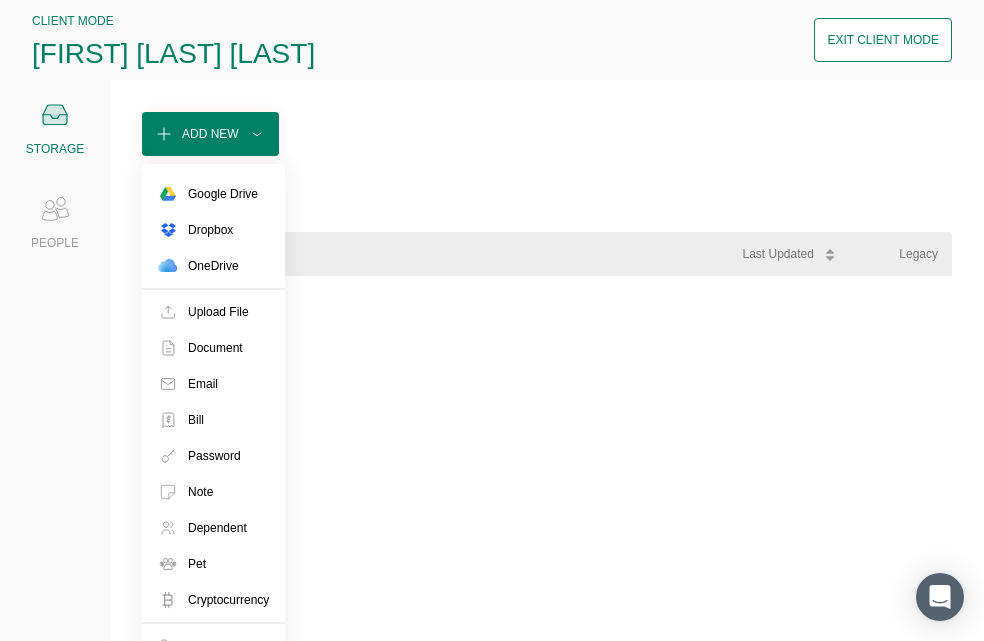 click on "Add New" at bounding box center [210, 134] 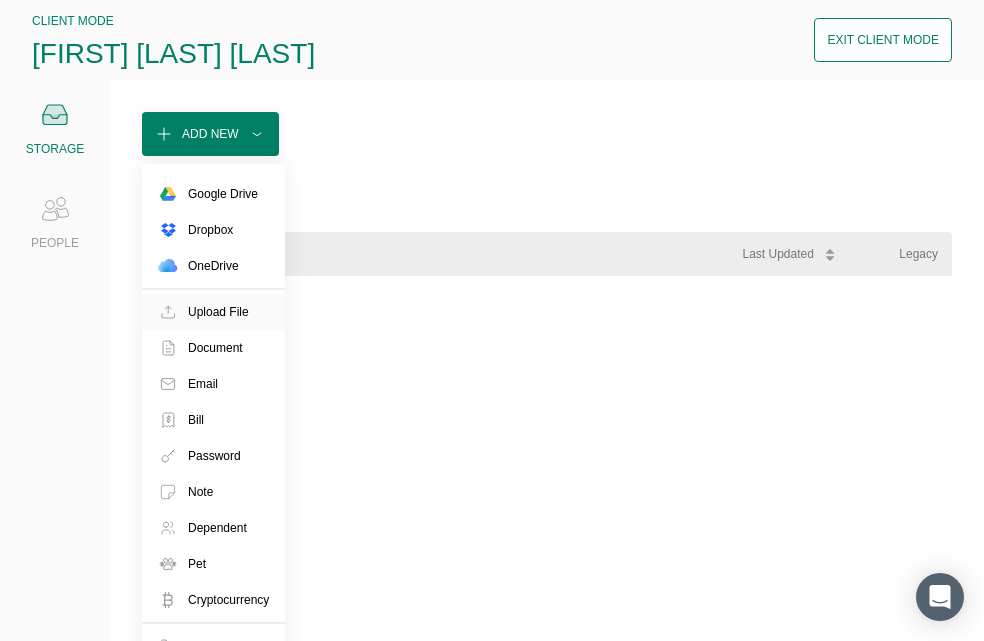 click on "Upload File" at bounding box center (218, 312) 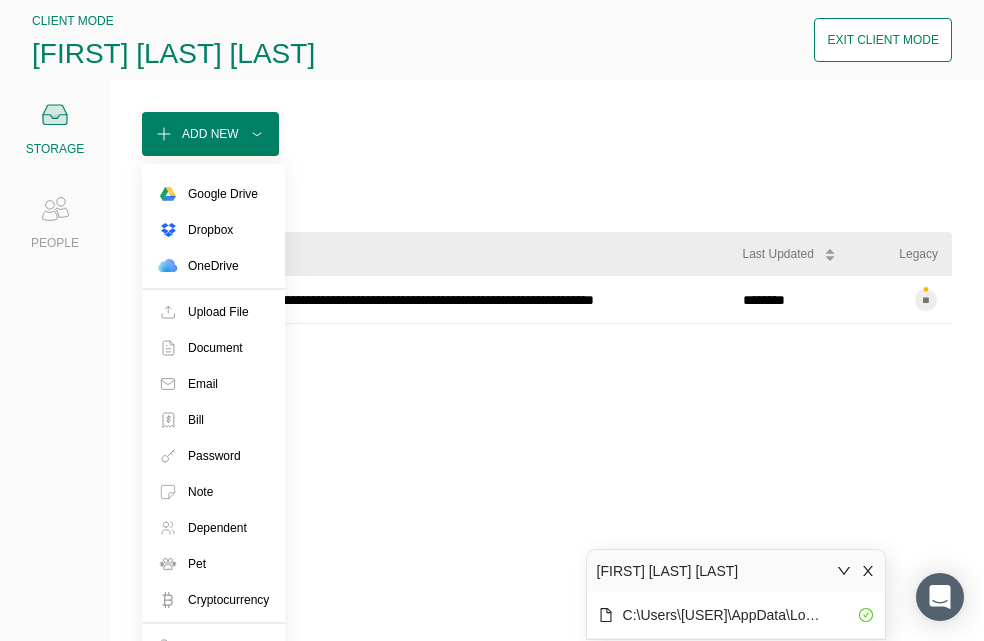 click on "Add New" at bounding box center [210, 134] 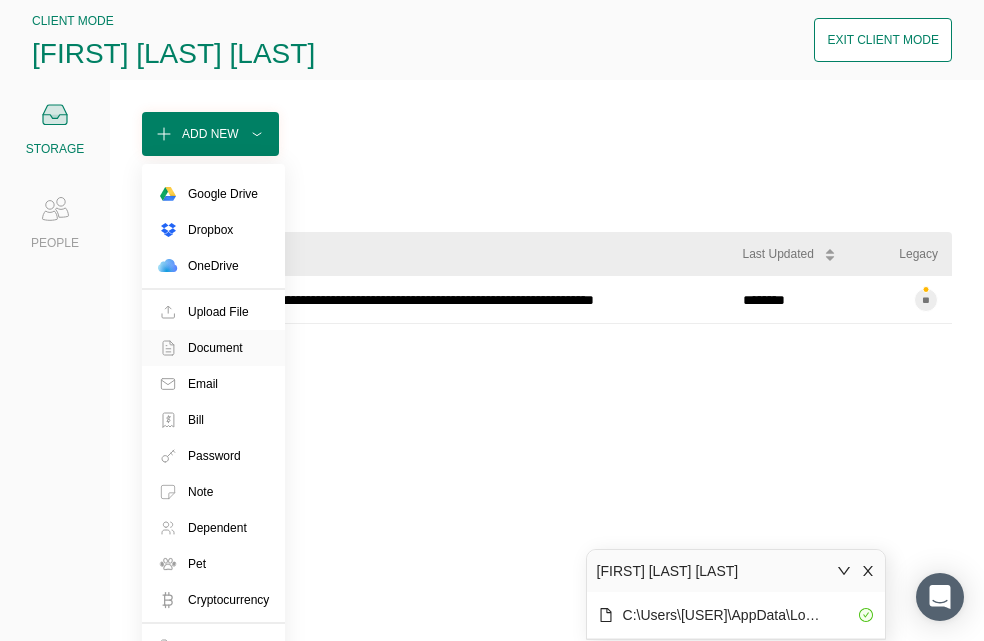 click on "Document" at bounding box center (213, 348) 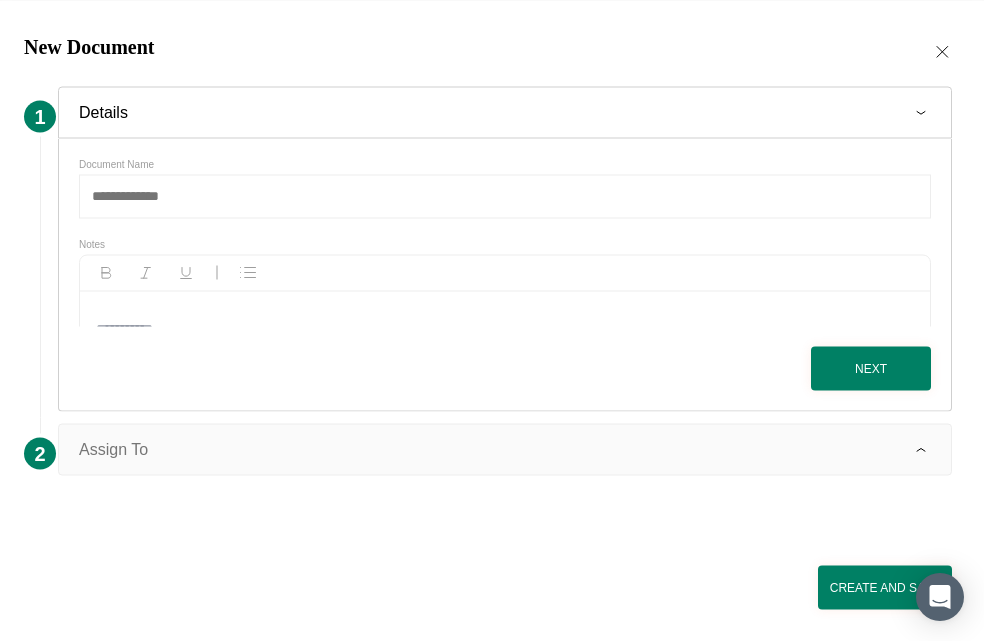 click 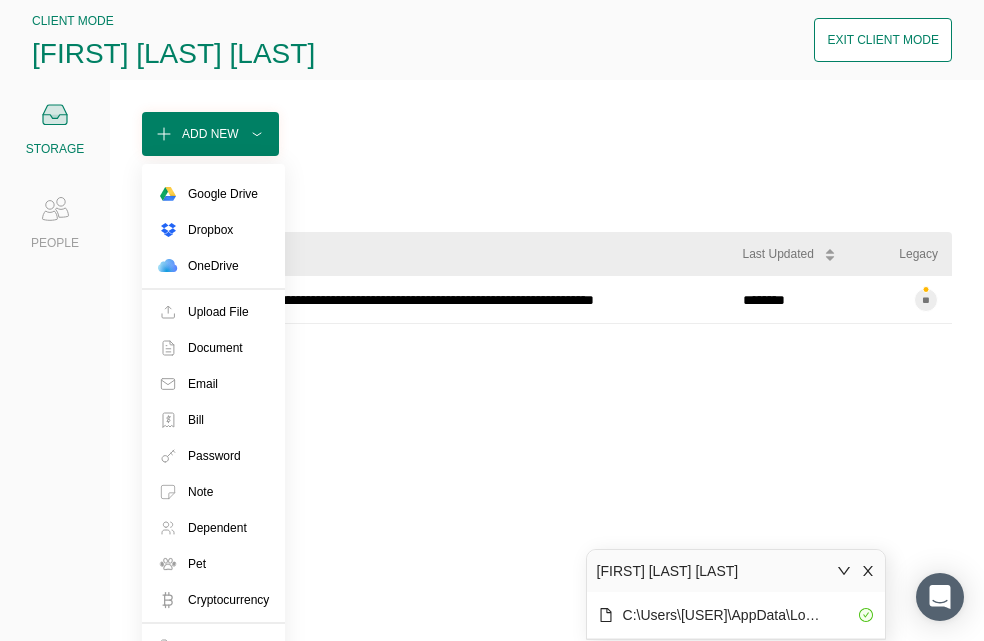 click on "Add New" at bounding box center [210, 134] 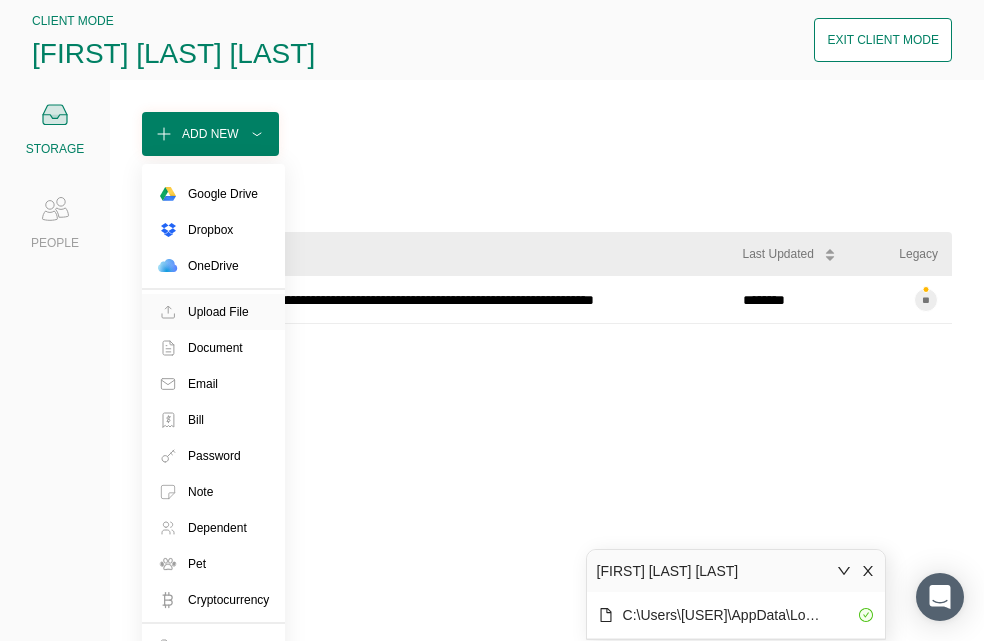 click on "Upload File" at bounding box center [218, 312] 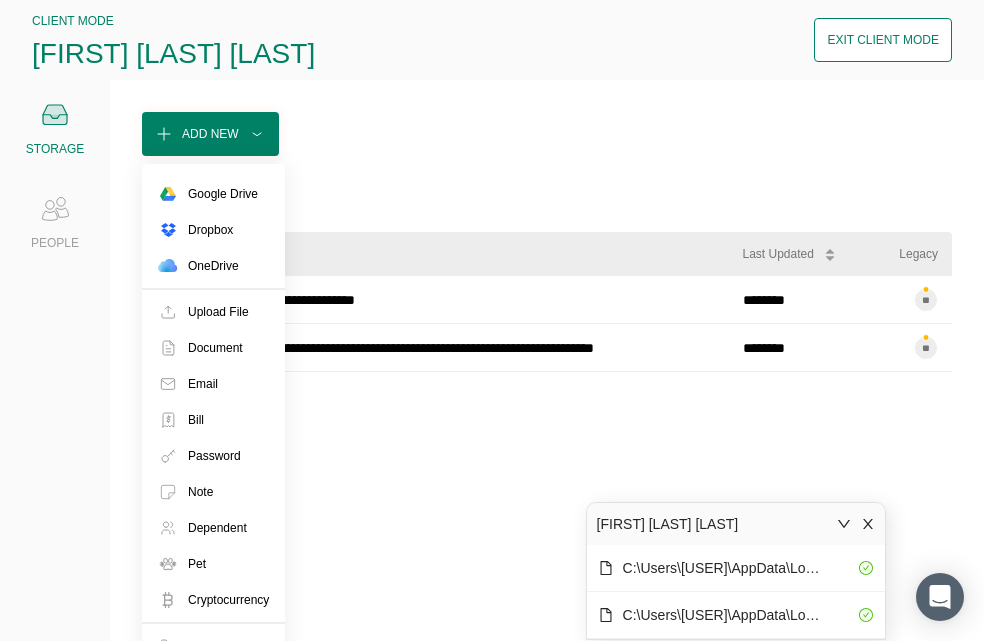 click on "Add New" at bounding box center [210, 134] 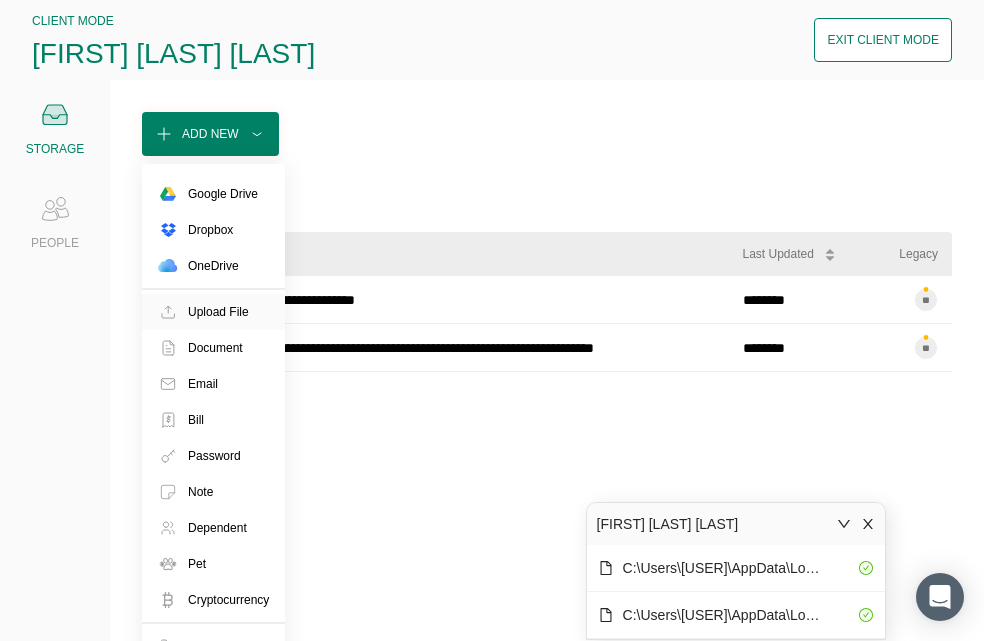 click on "Upload File" at bounding box center (218, 312) 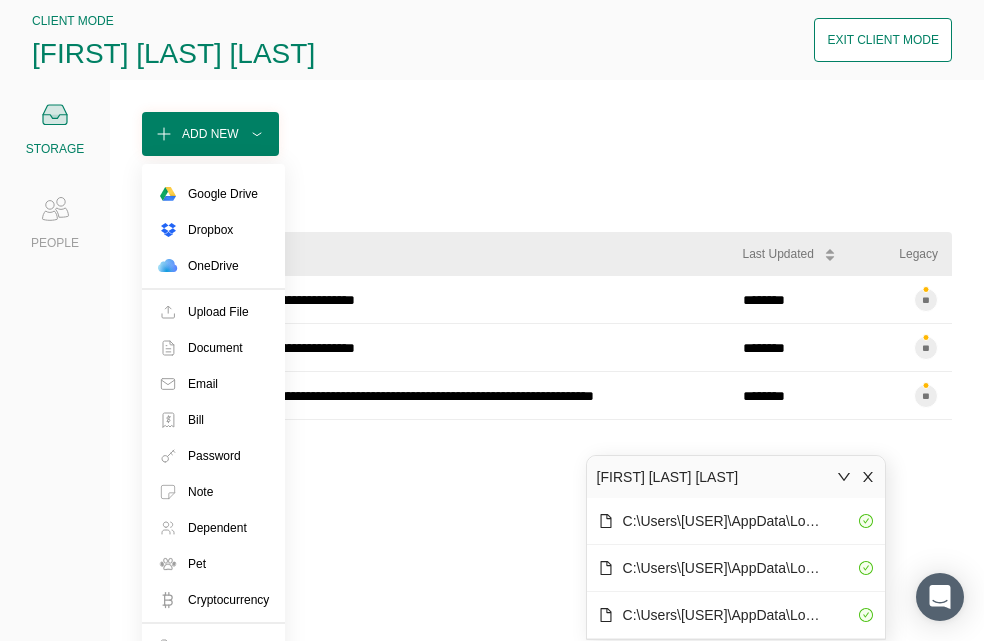 click on "Add New" at bounding box center [210, 134] 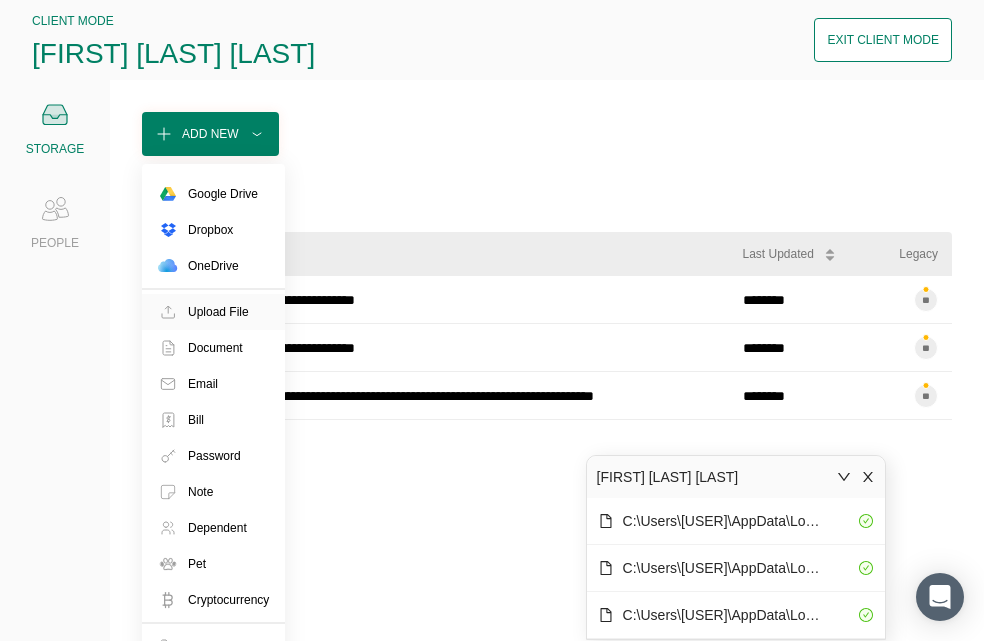 click on "Upload File" at bounding box center [218, 312] 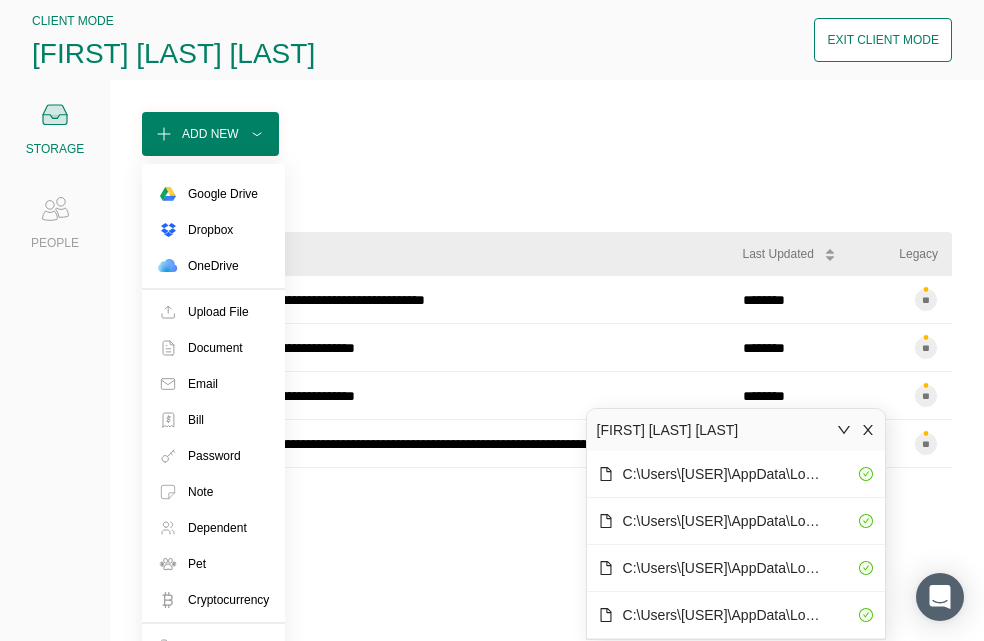 click on "Add New" at bounding box center [210, 134] 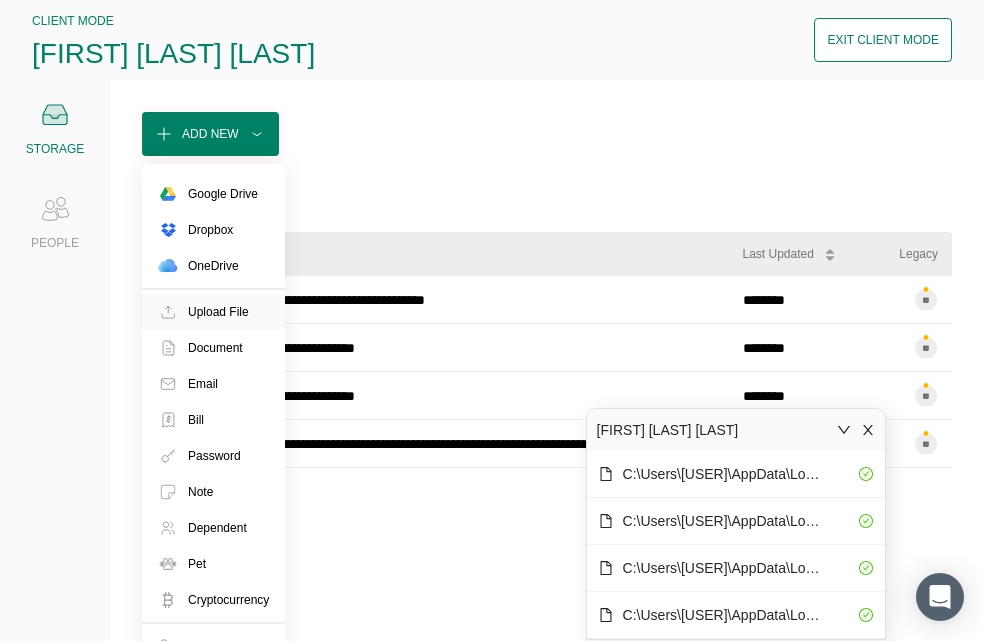 click on "Upload File" at bounding box center (218, 312) 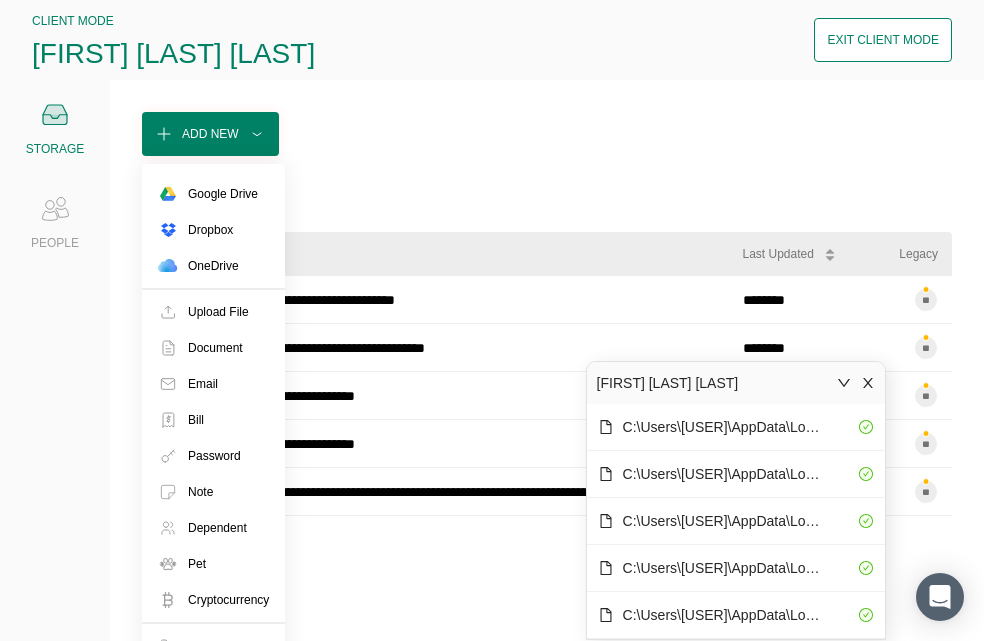 click at bounding box center [257, 134] 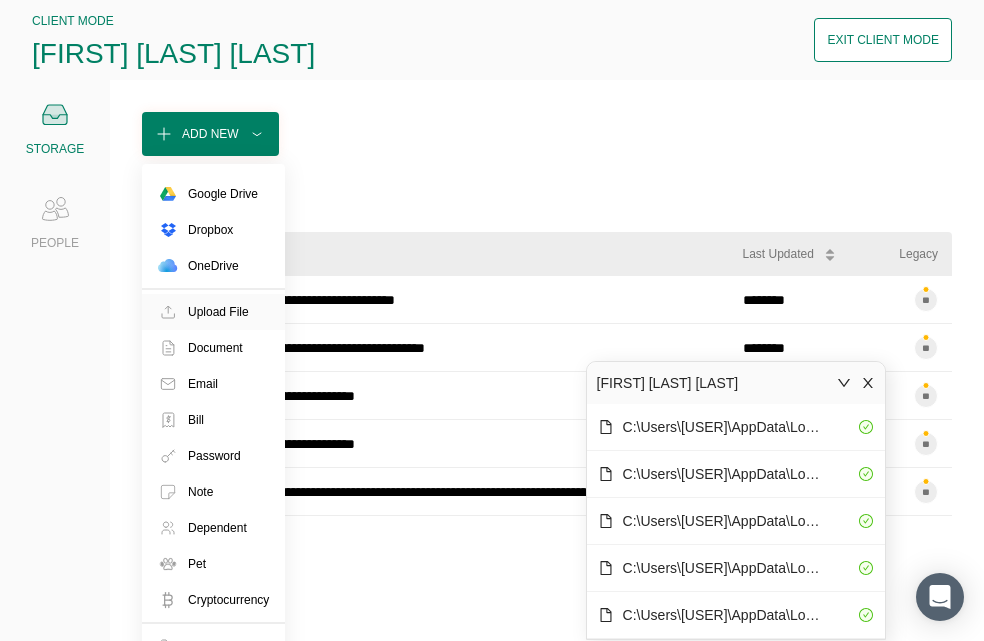 click on "Upload File" at bounding box center [218, 312] 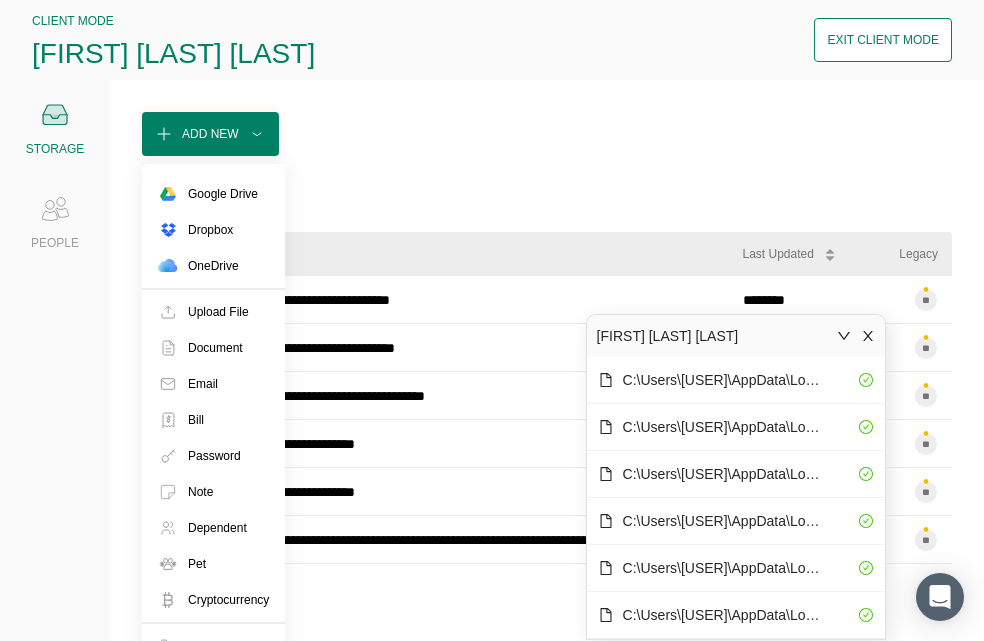 click on "Add New" at bounding box center [210, 134] 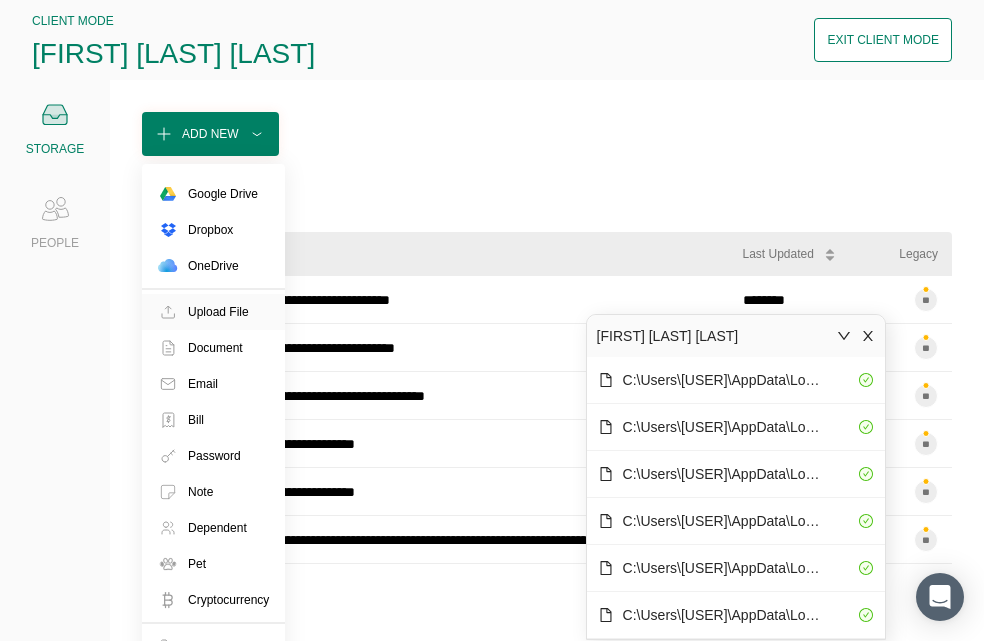 click on "Upload File" at bounding box center (218, 312) 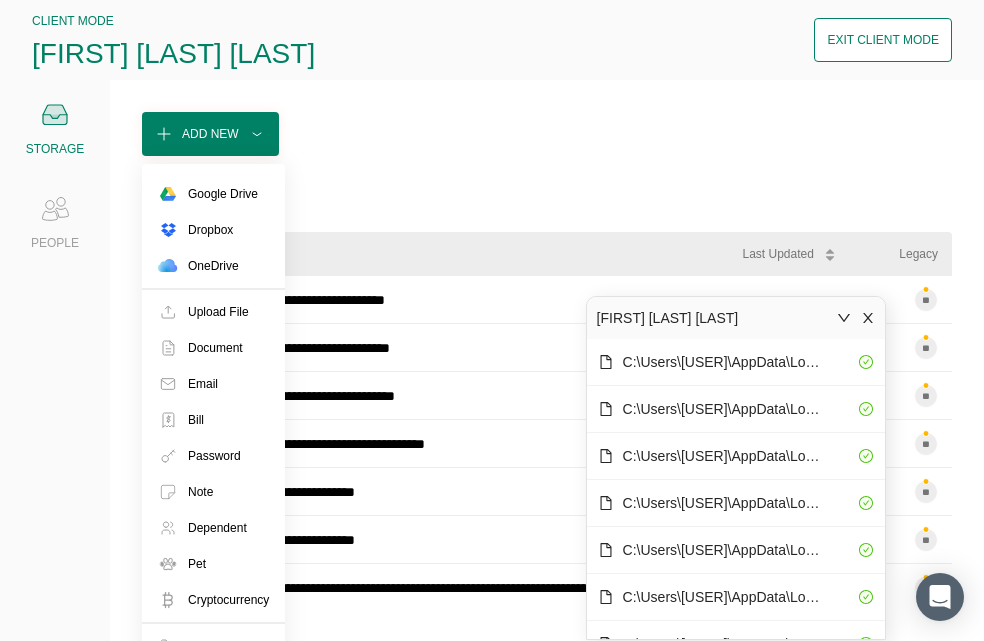 click on "Add New" at bounding box center [210, 134] 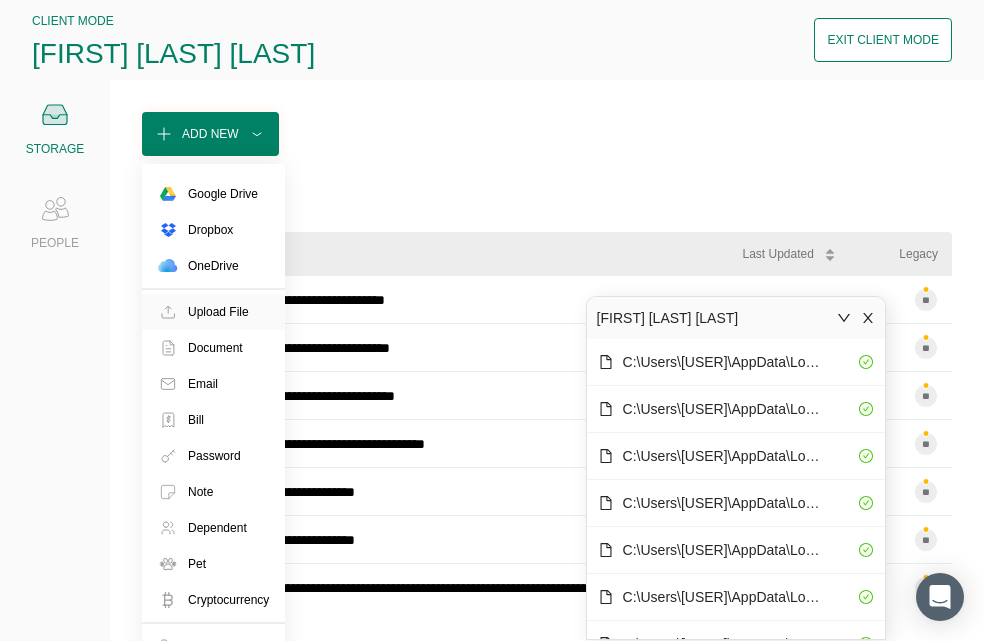 click on "Upload File" at bounding box center (218, 312) 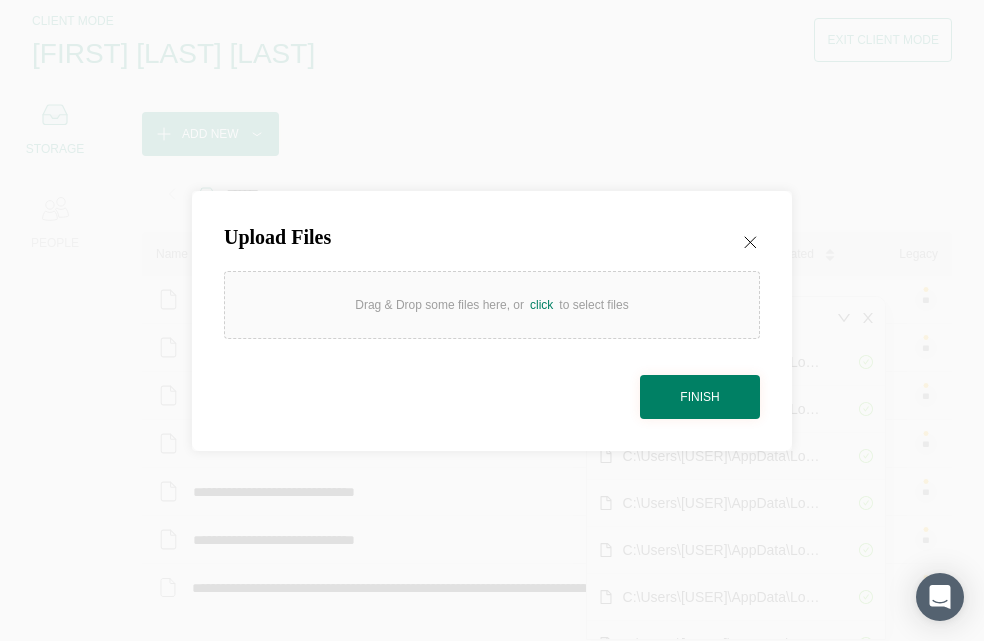 click on "Finish" at bounding box center (699, 397) 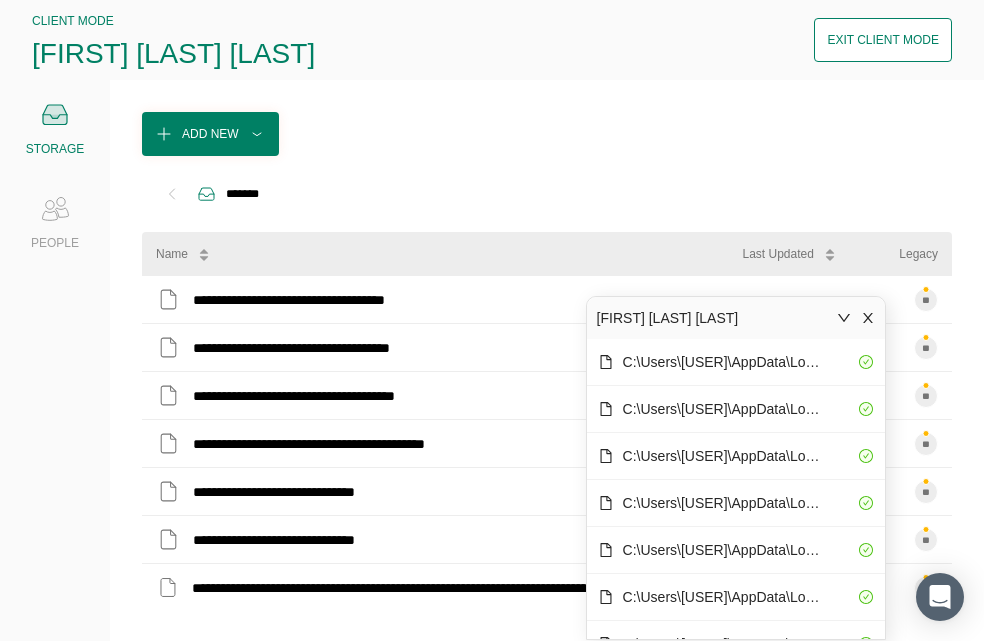 click on "Exit Client Mode" at bounding box center (883, 40) 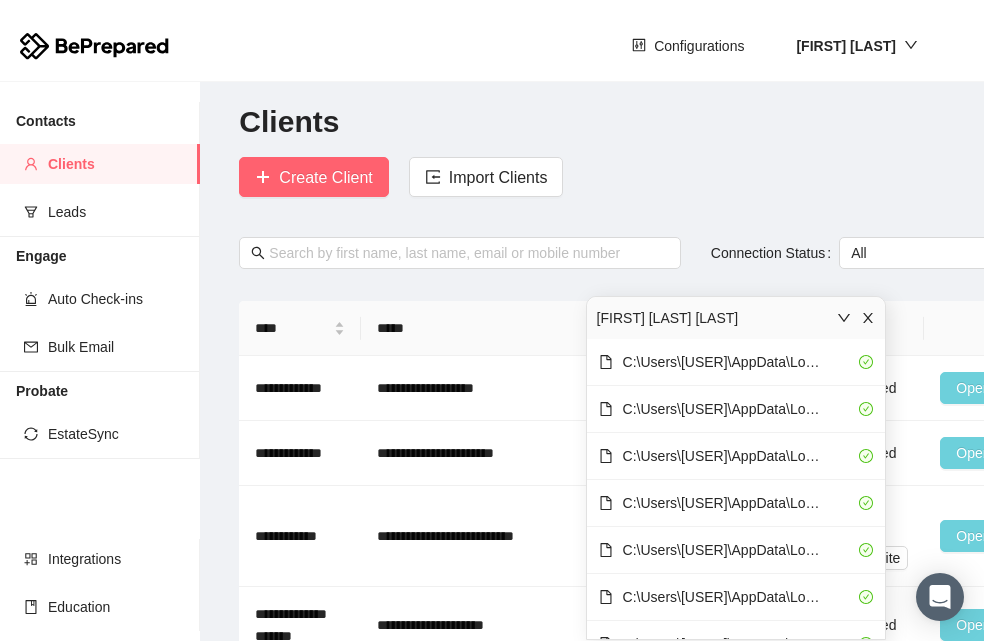 click 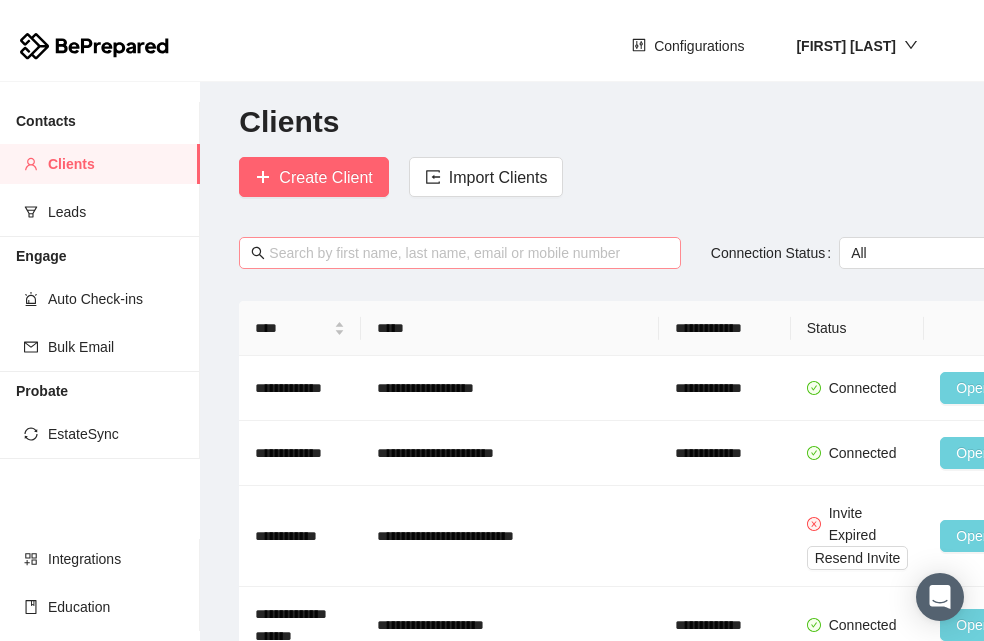 click at bounding box center (468, 253) 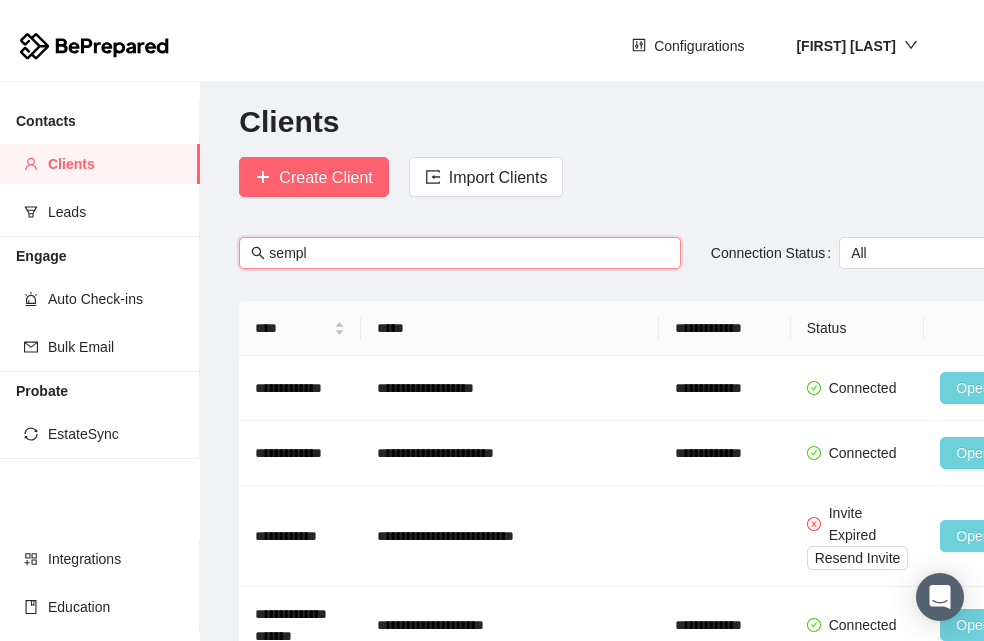type on "semple" 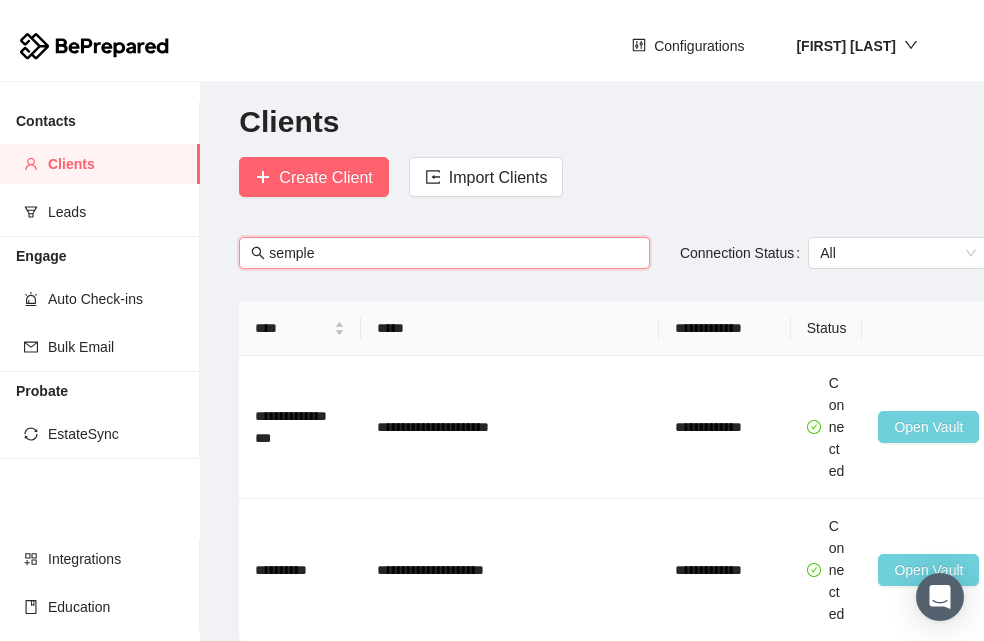 click on "semple" at bounding box center [453, 253] 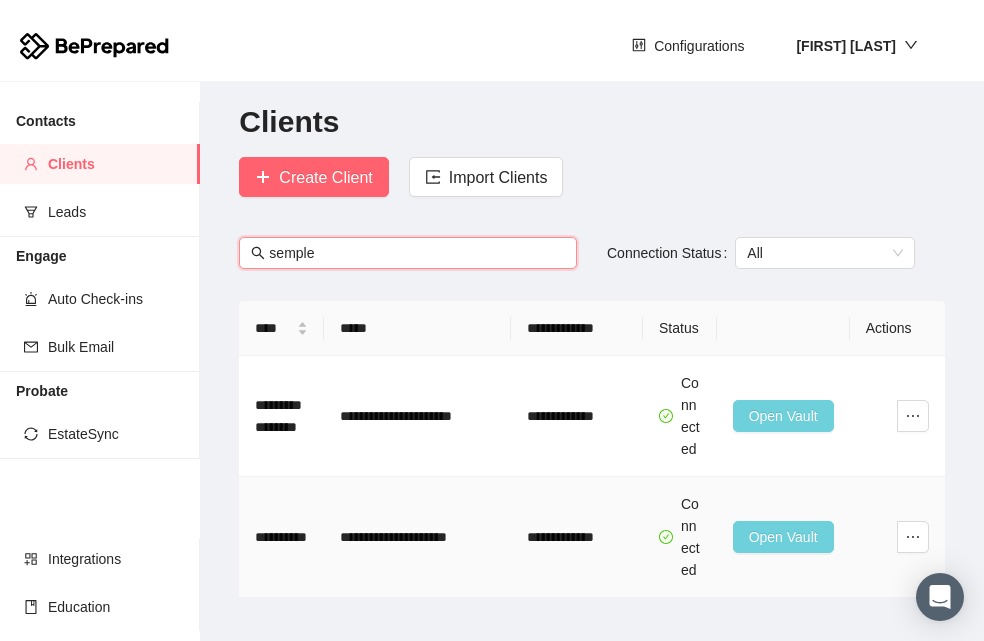 click on "Open Vault" at bounding box center [783, 537] 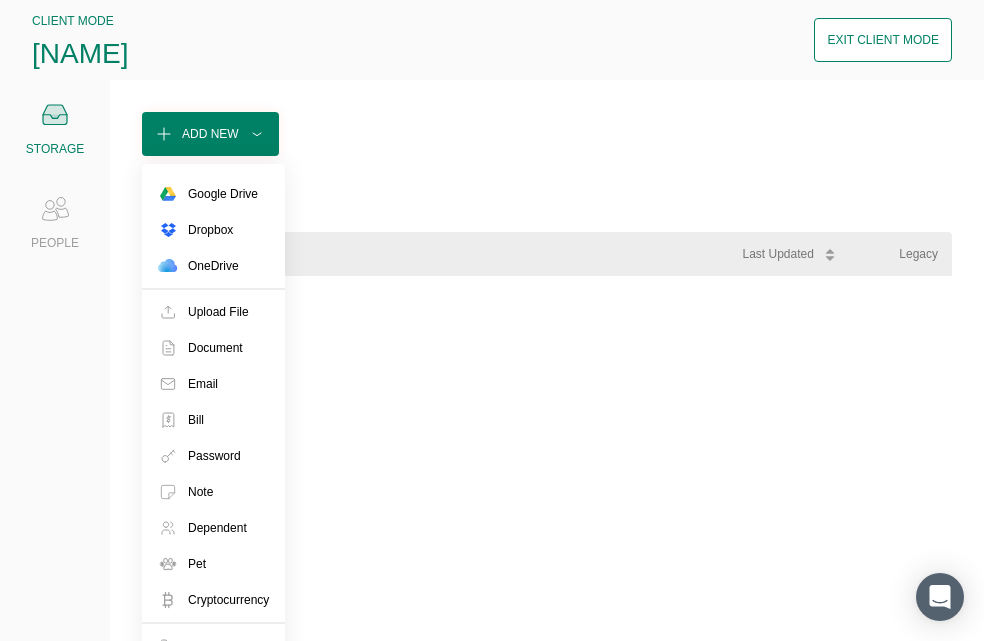 click on "Add New" at bounding box center [210, 134] 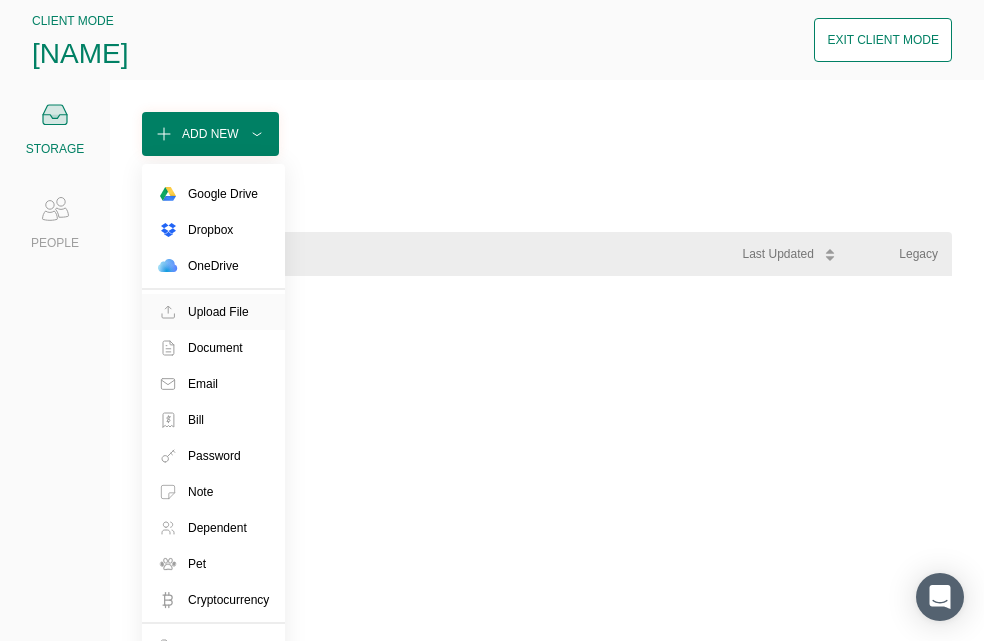 click on "Upload File" at bounding box center (218, 312) 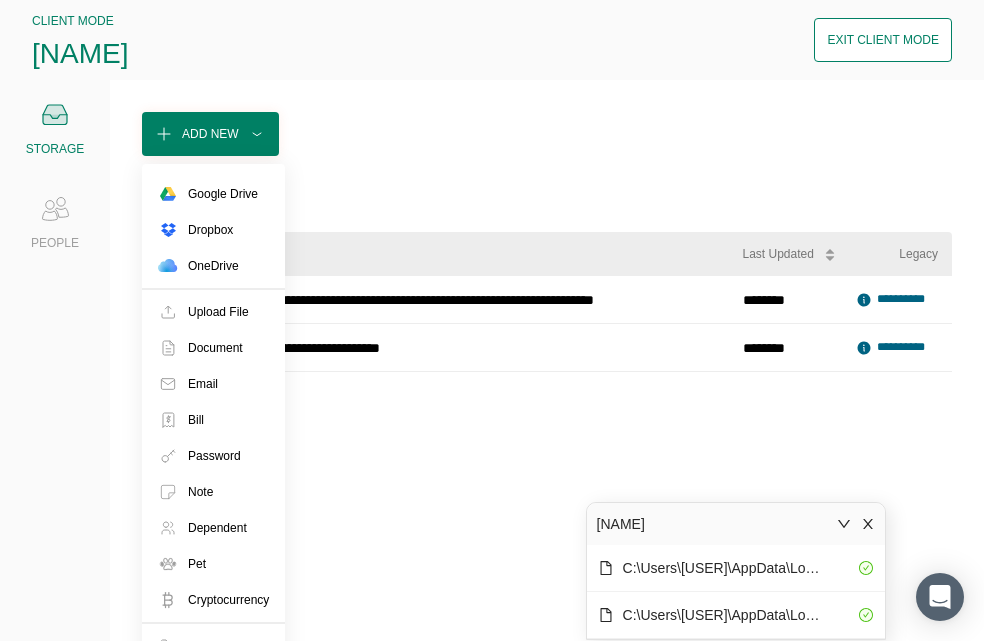 click on "Add New" at bounding box center [210, 134] 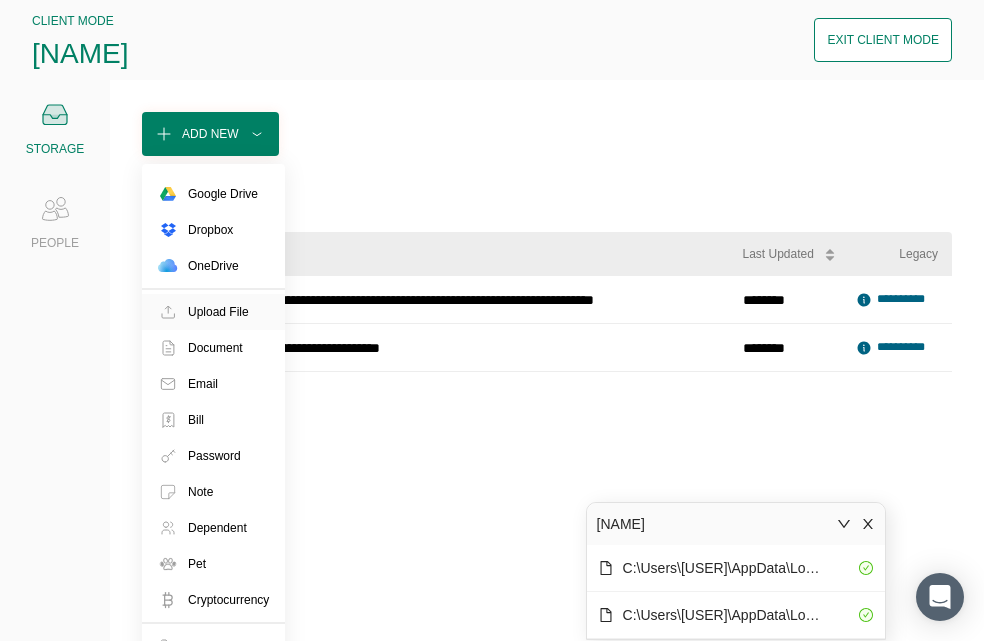 click on "Upload File" at bounding box center (218, 312) 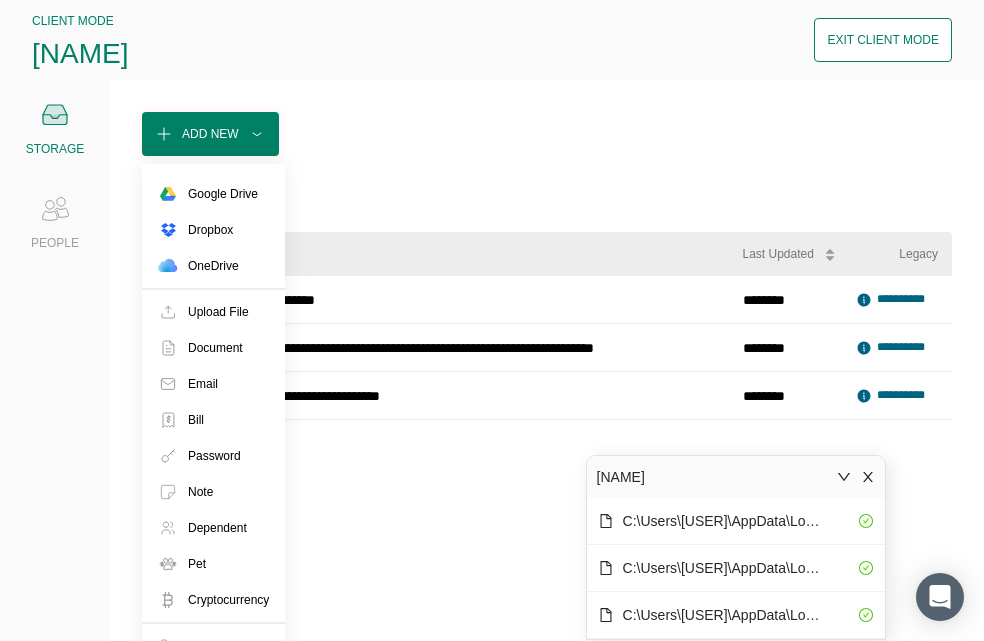 click on "Add New" at bounding box center (210, 134) 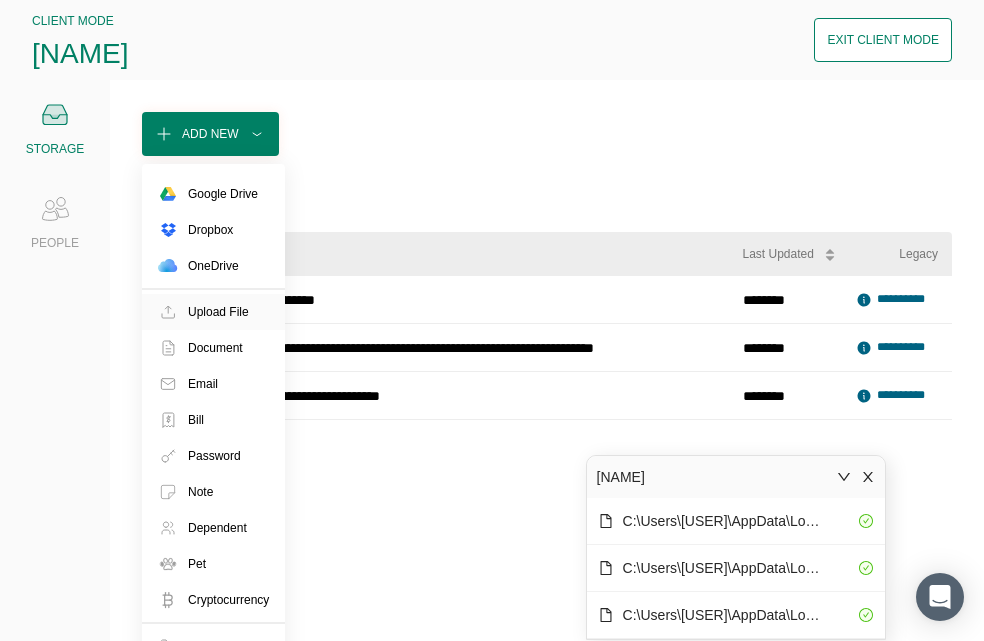 click on "Upload File" at bounding box center [218, 312] 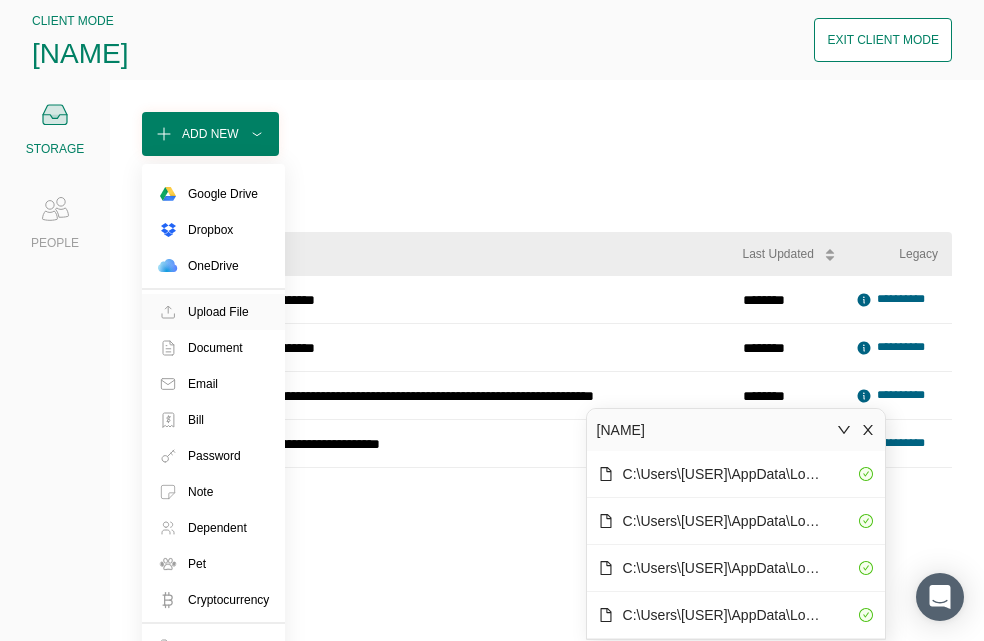 click on "Upload File" at bounding box center (218, 312) 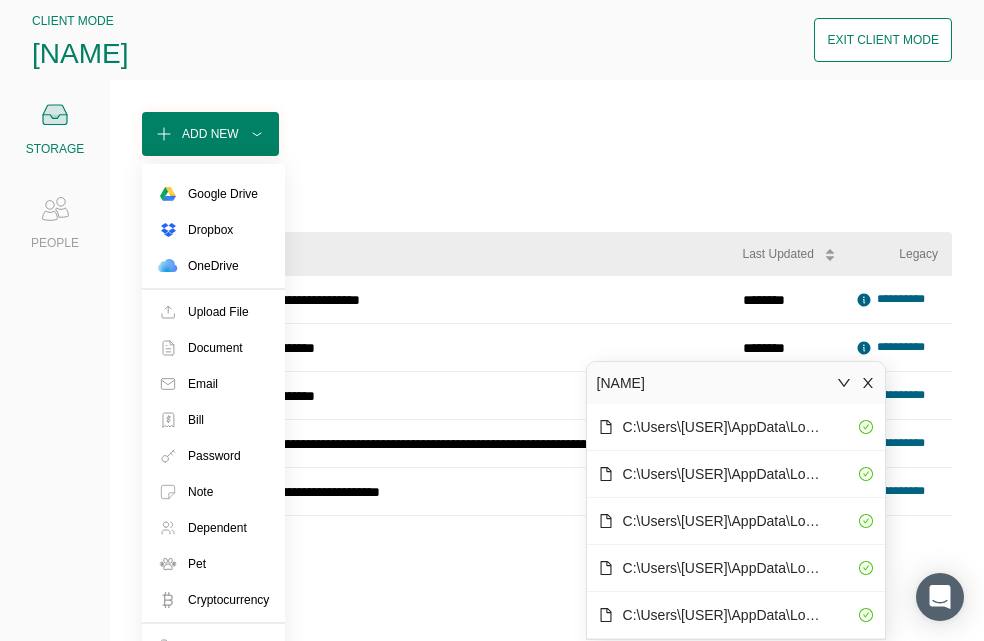 click on "Add New" at bounding box center (210, 134) 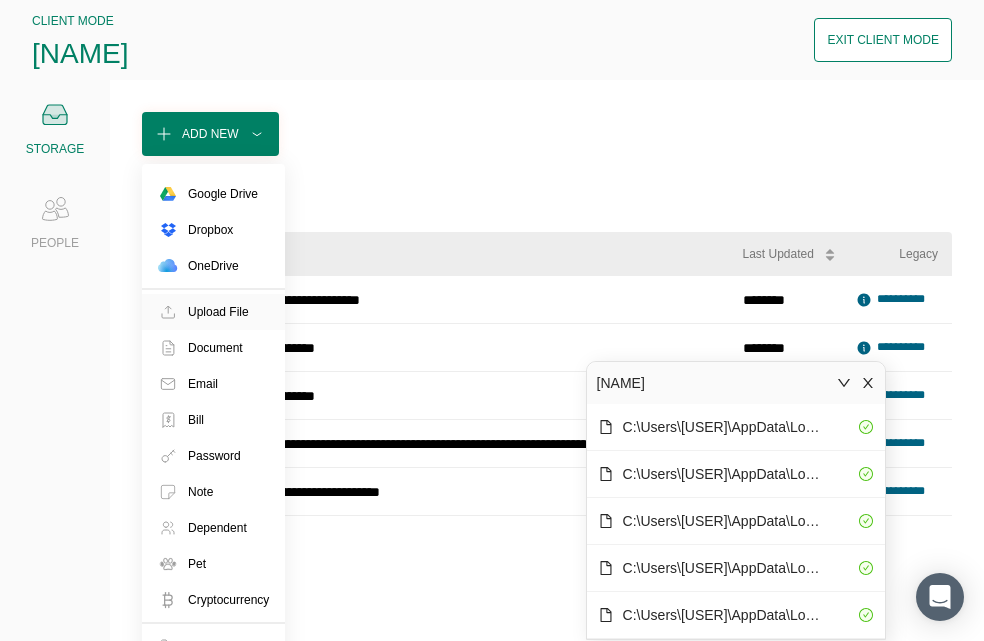 click on "Upload File" at bounding box center [218, 312] 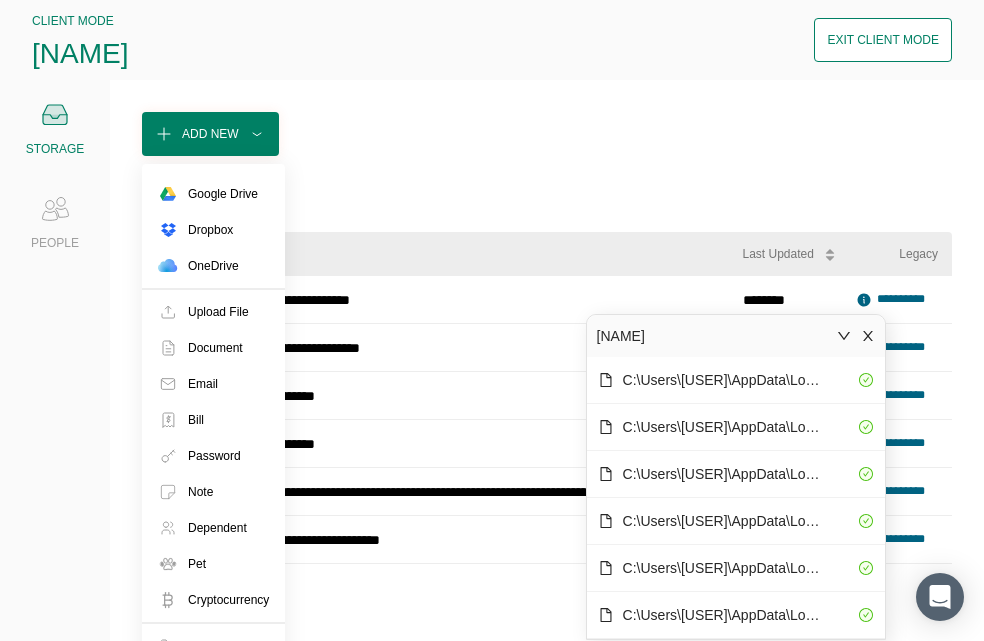 click on "Add New" at bounding box center [210, 134] 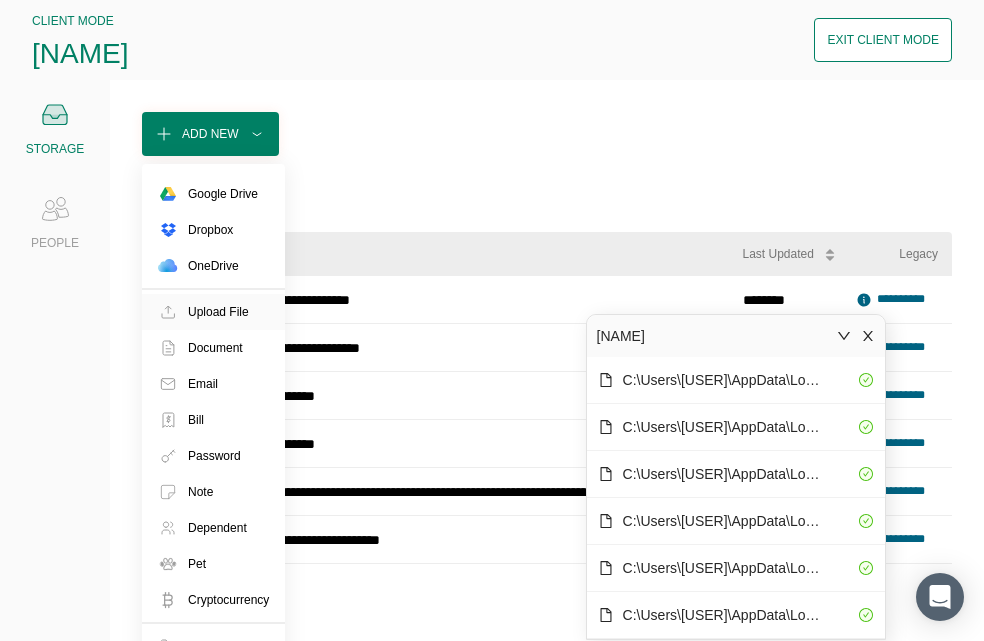 click on "Upload File" at bounding box center (218, 312) 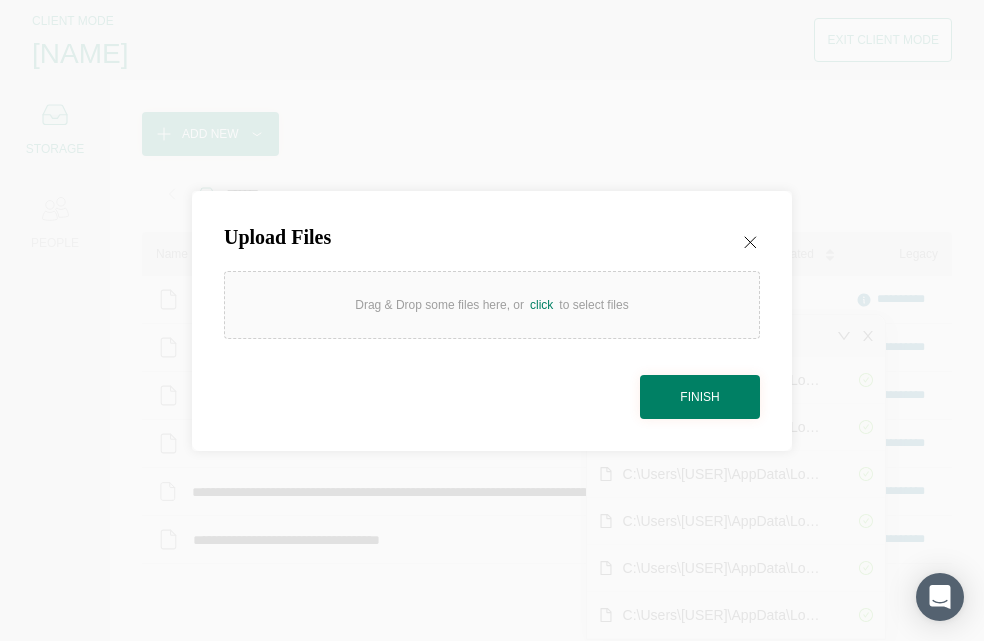click on "Finish" at bounding box center [699, 397] 